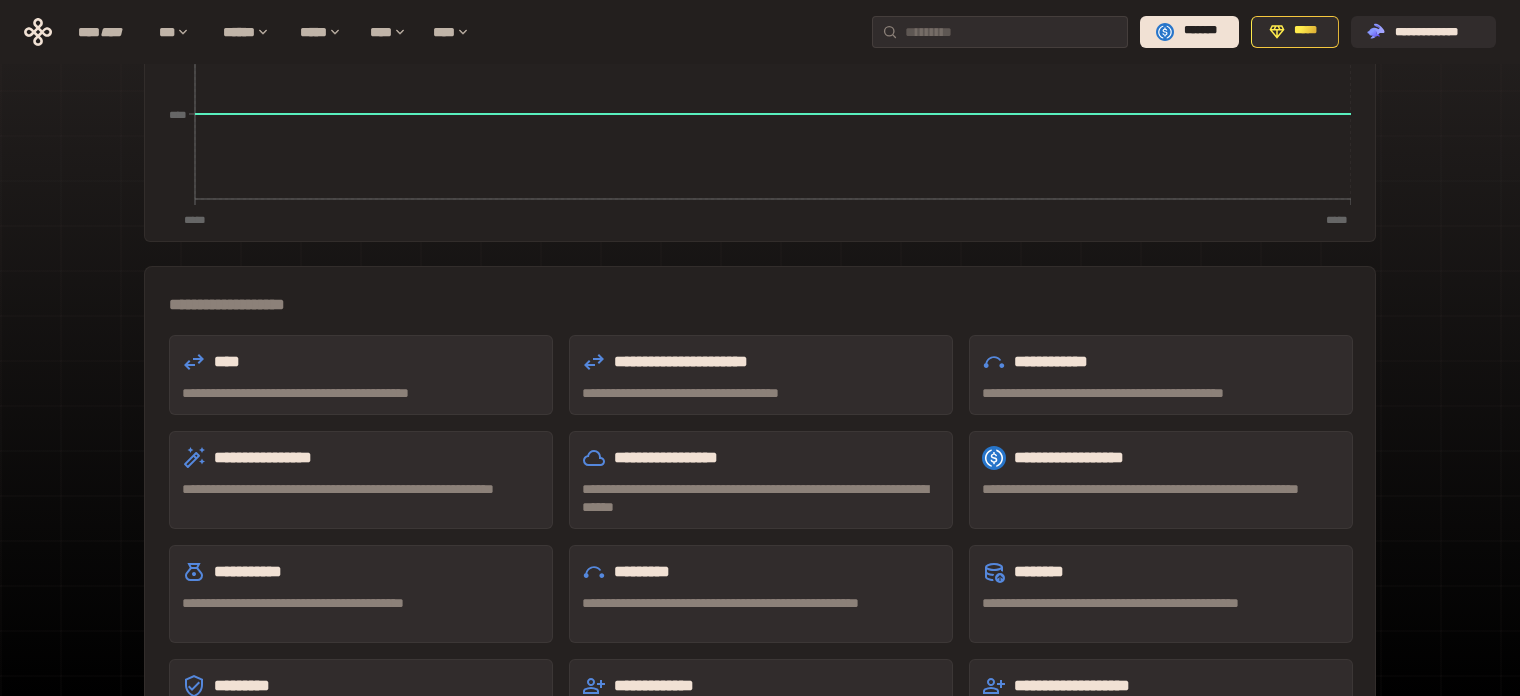 scroll, scrollTop: 567, scrollLeft: 0, axis: vertical 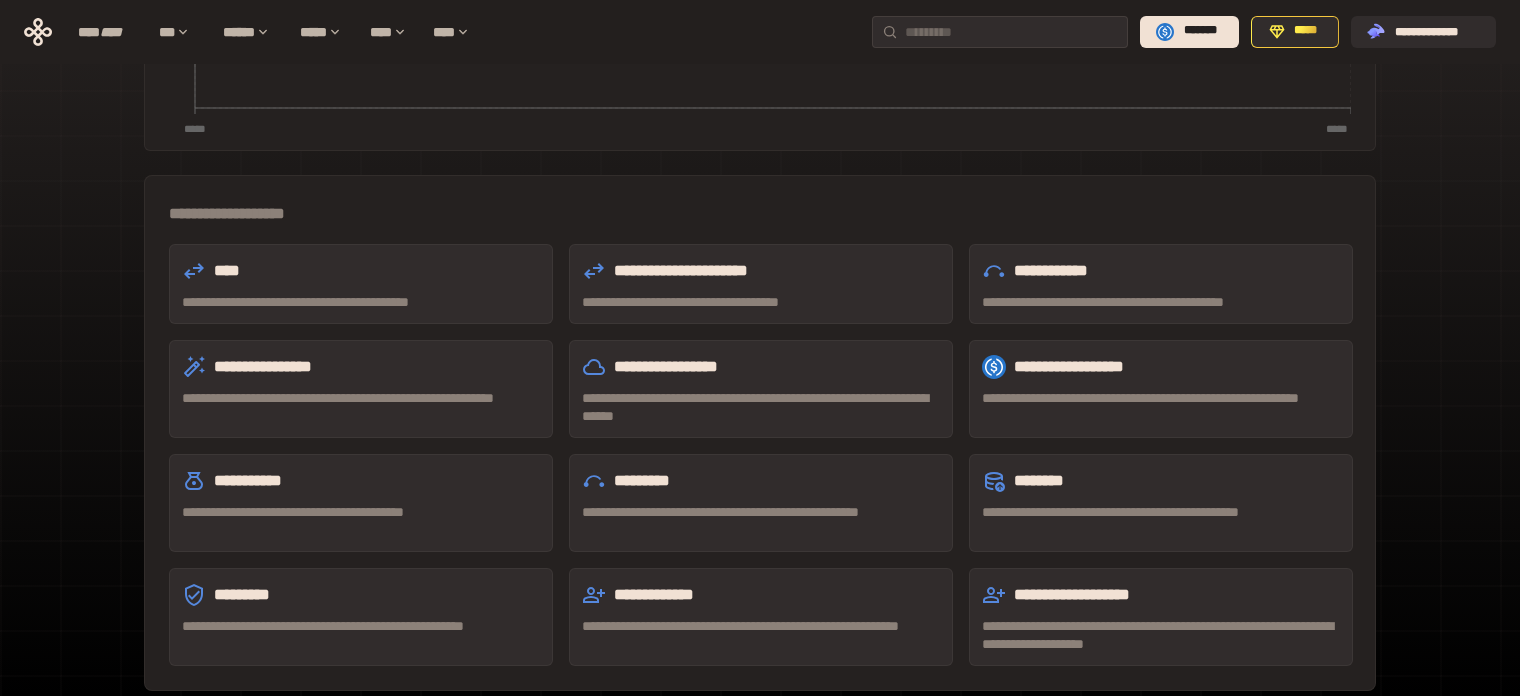 click on "*********" at bounding box center [361, 595] 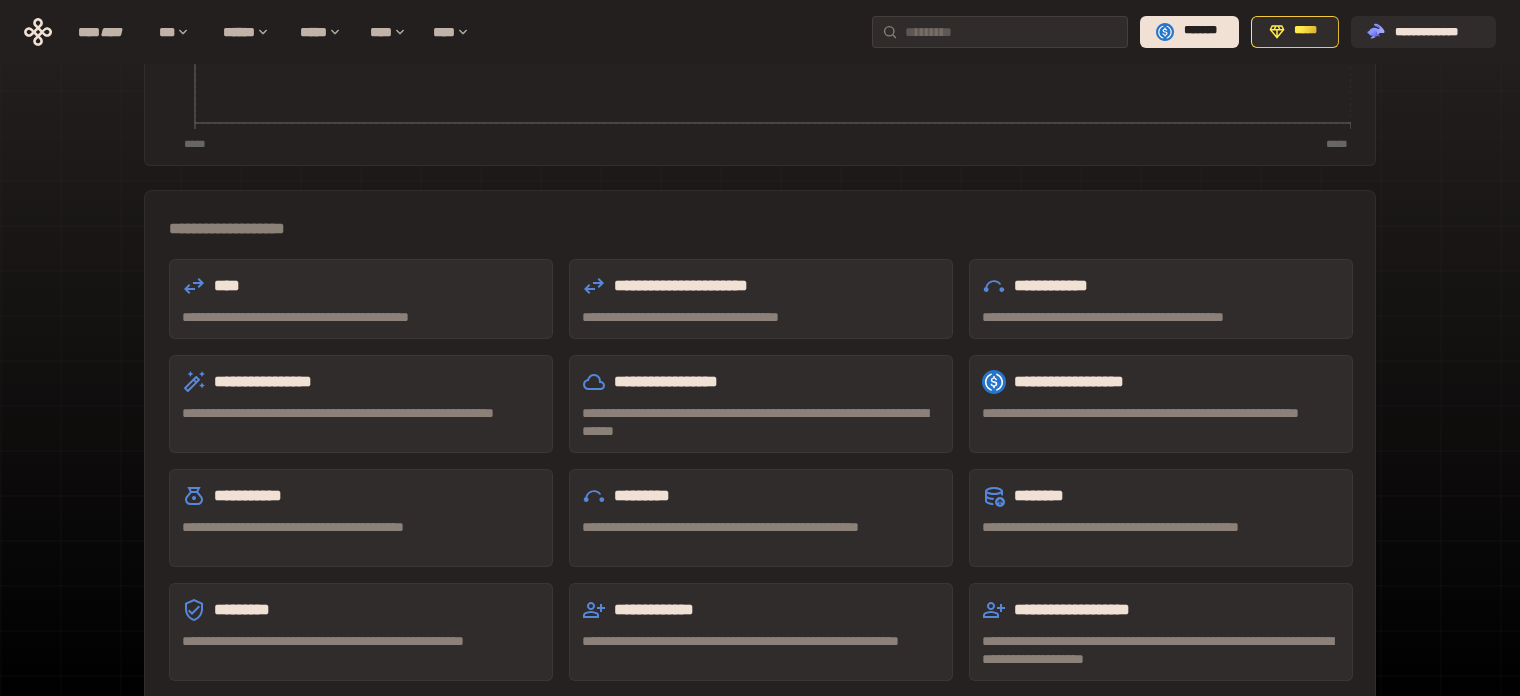 scroll, scrollTop: 267, scrollLeft: 0, axis: vertical 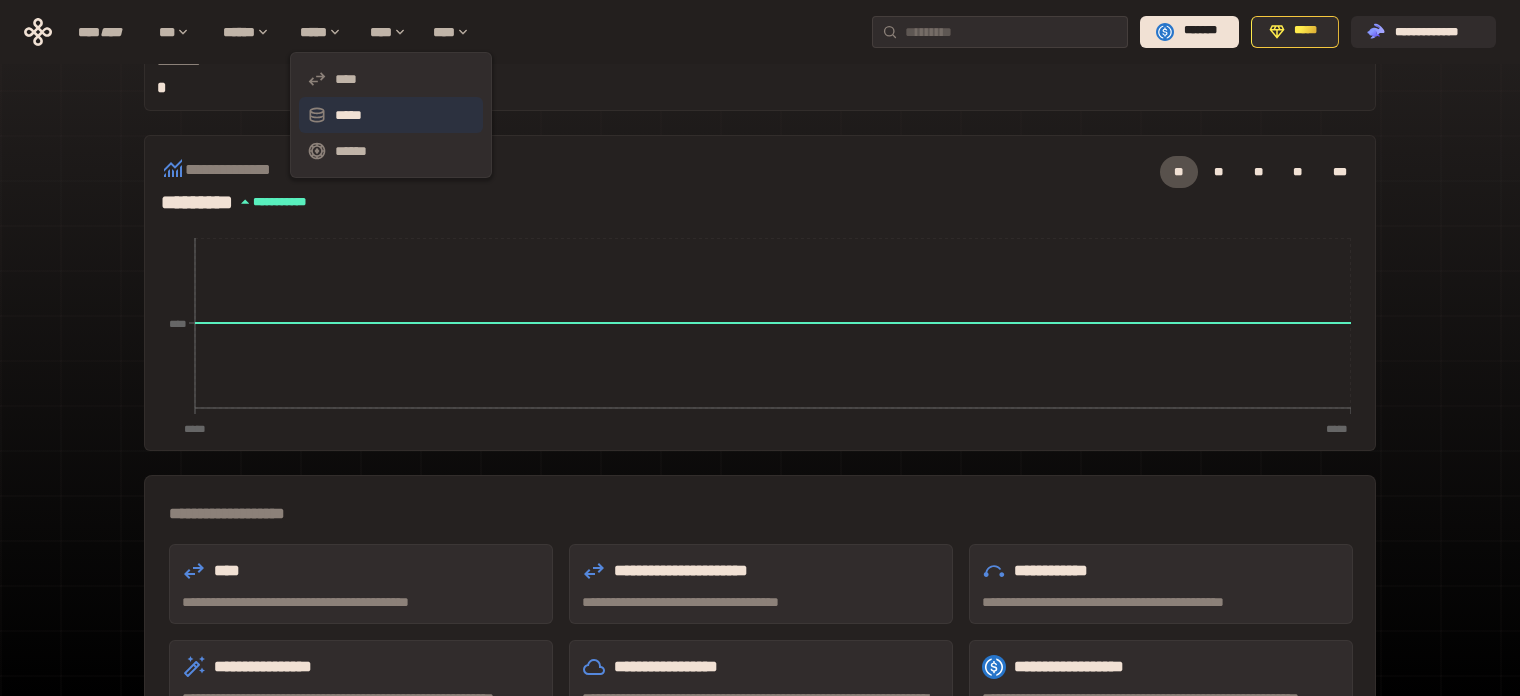 click on "*****" at bounding box center (391, 115) 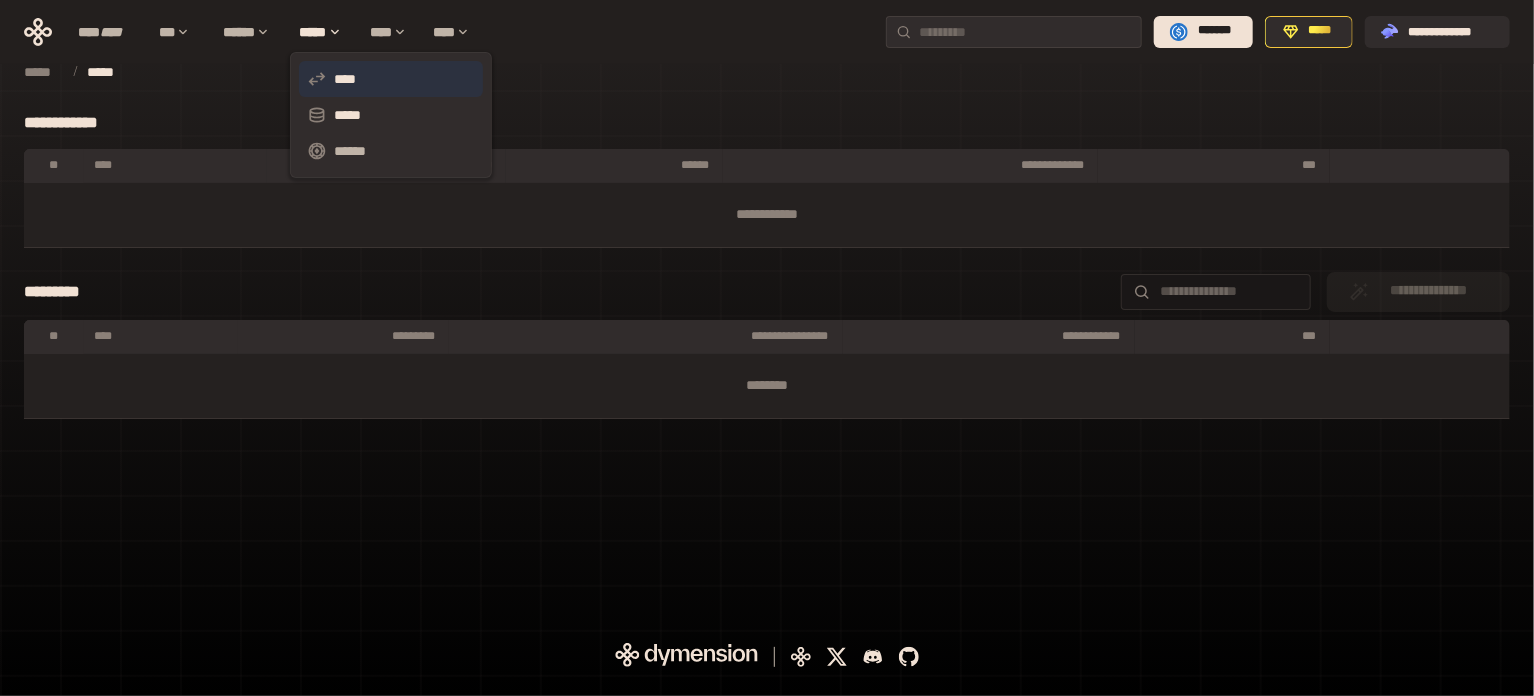 click on "****" at bounding box center (391, 79) 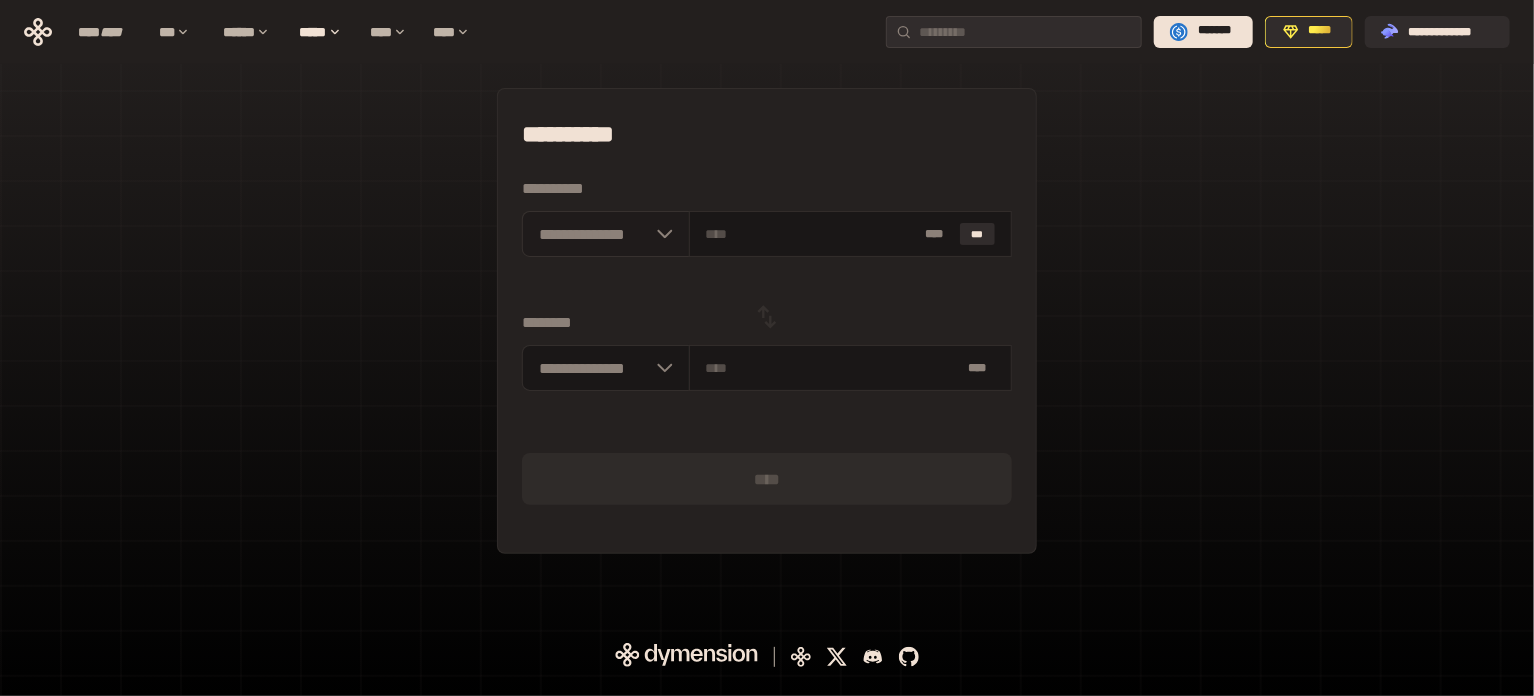 click 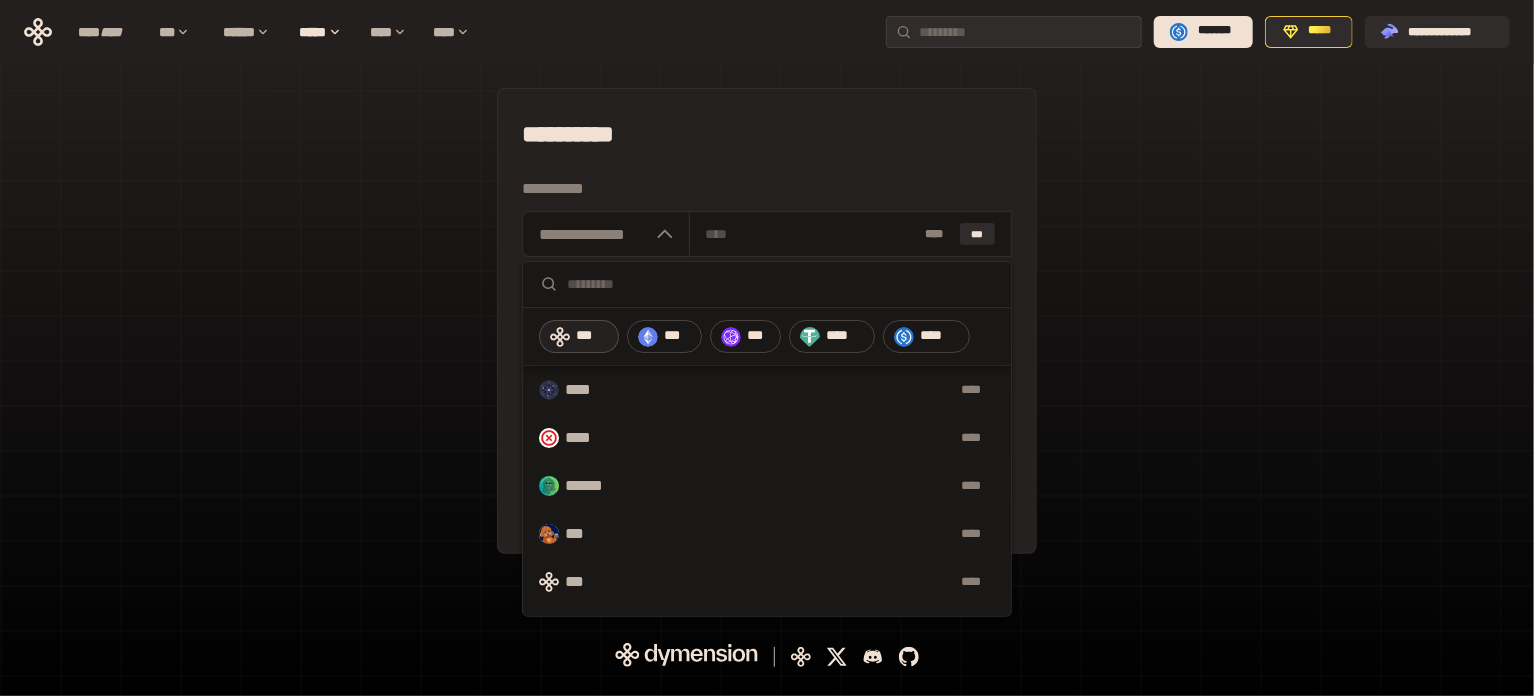 click on "***" at bounding box center [592, 336] 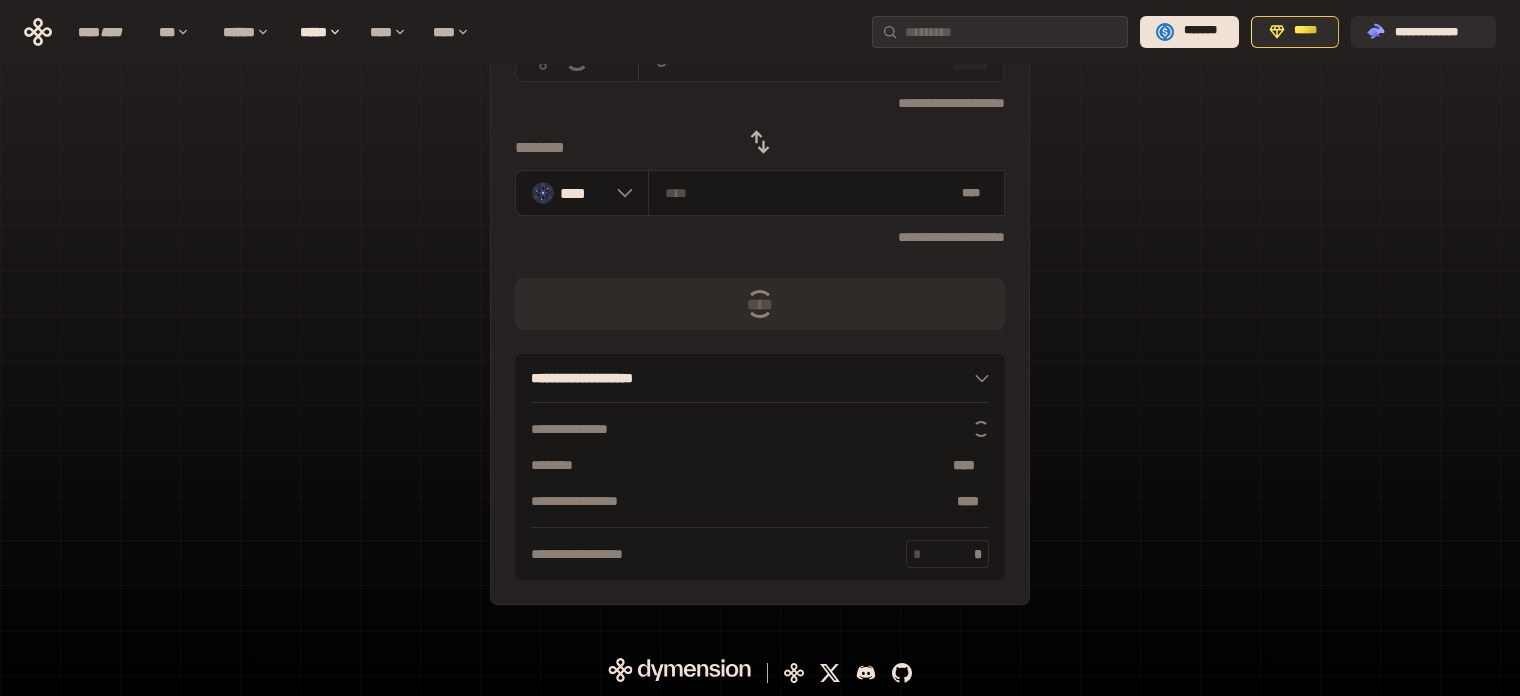 scroll, scrollTop: 0, scrollLeft: 0, axis: both 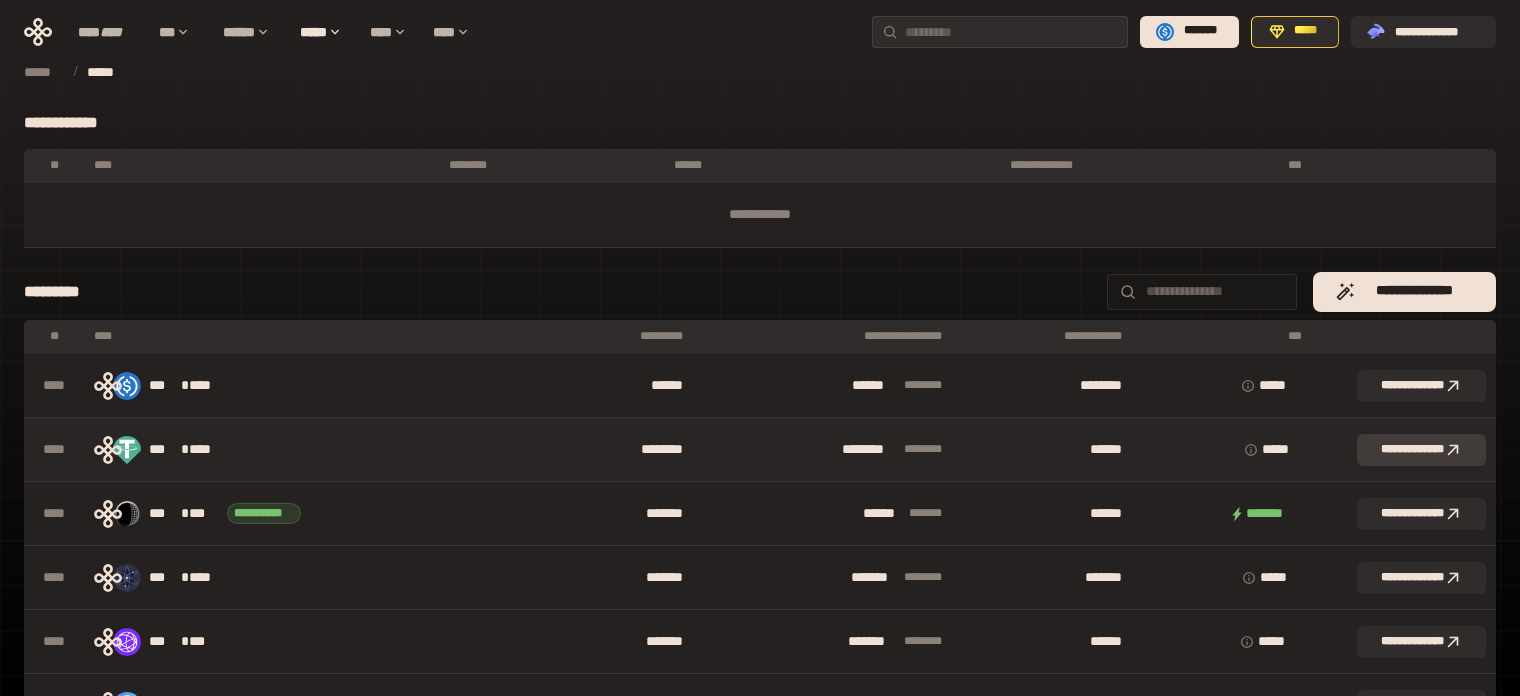 click on "**********" at bounding box center (1421, 450) 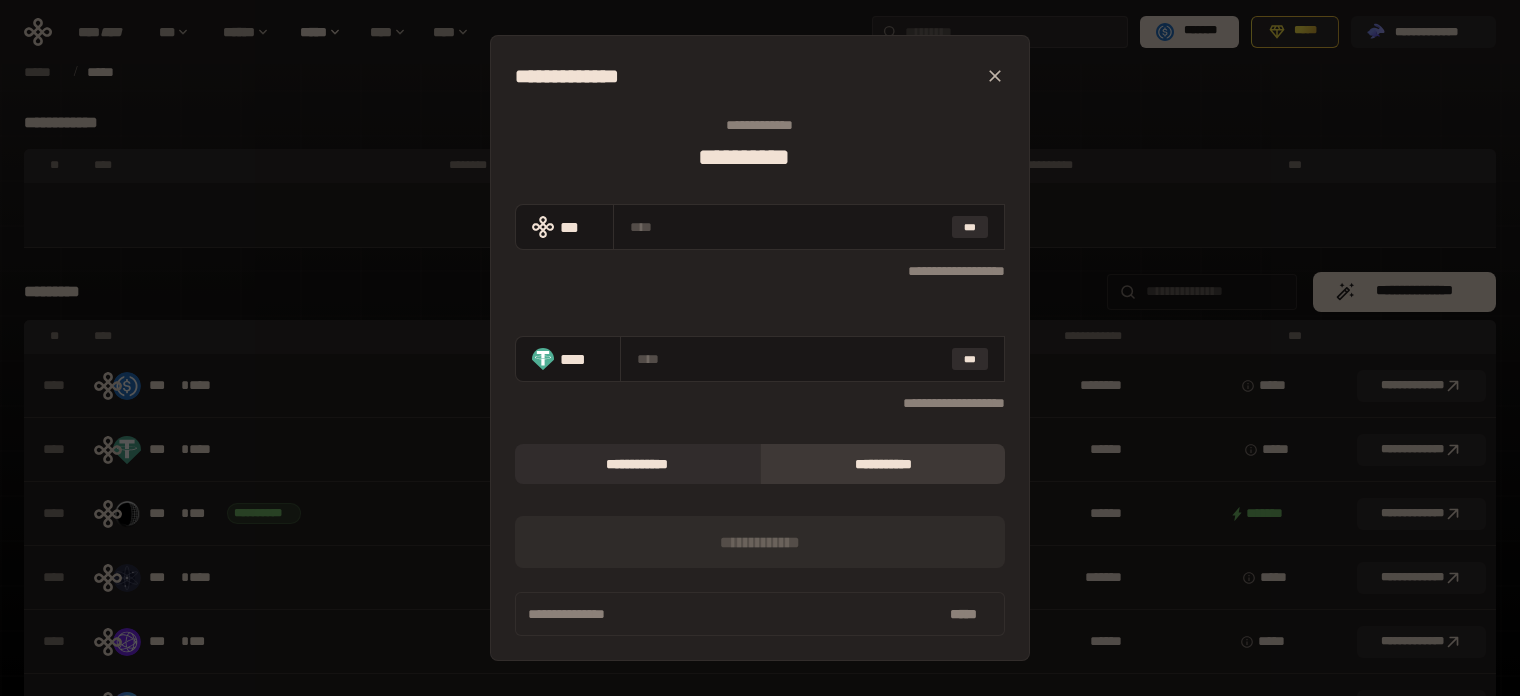 click 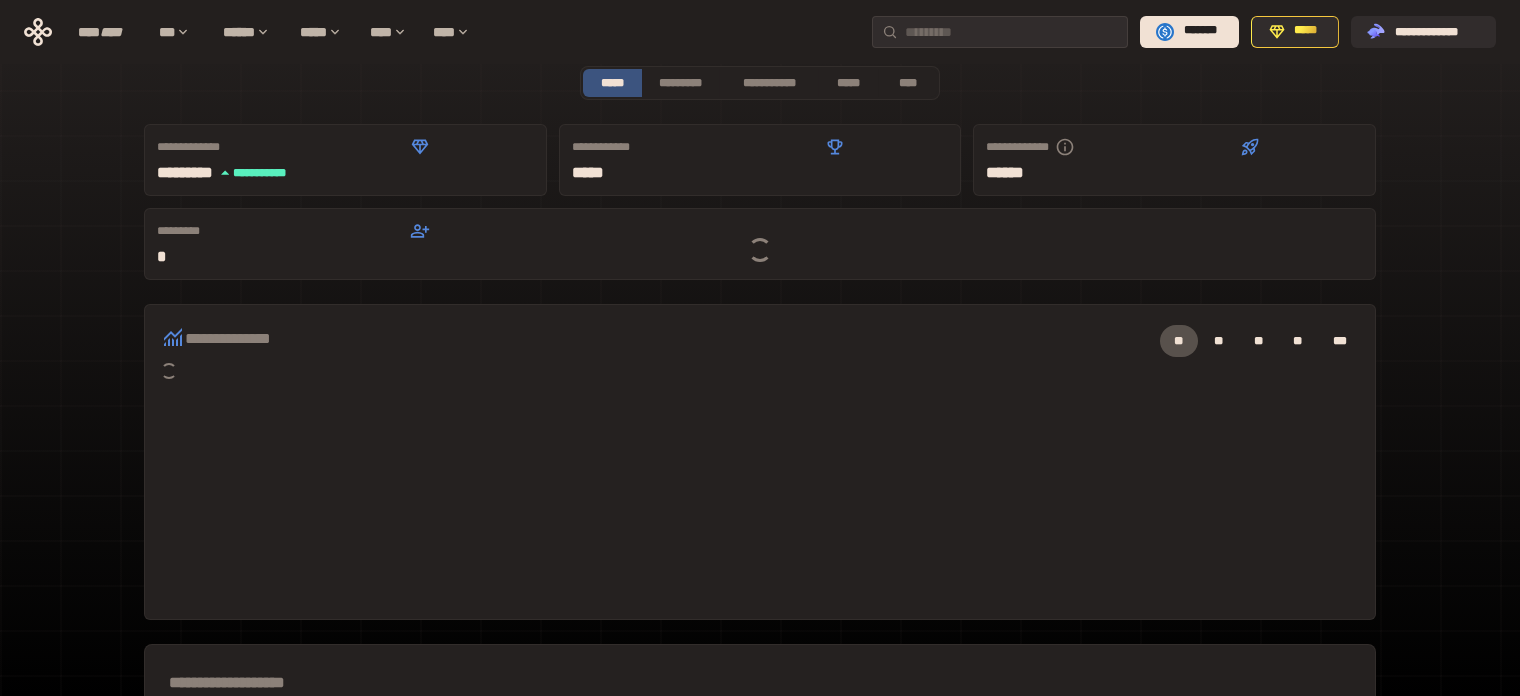 scroll, scrollTop: 0, scrollLeft: 0, axis: both 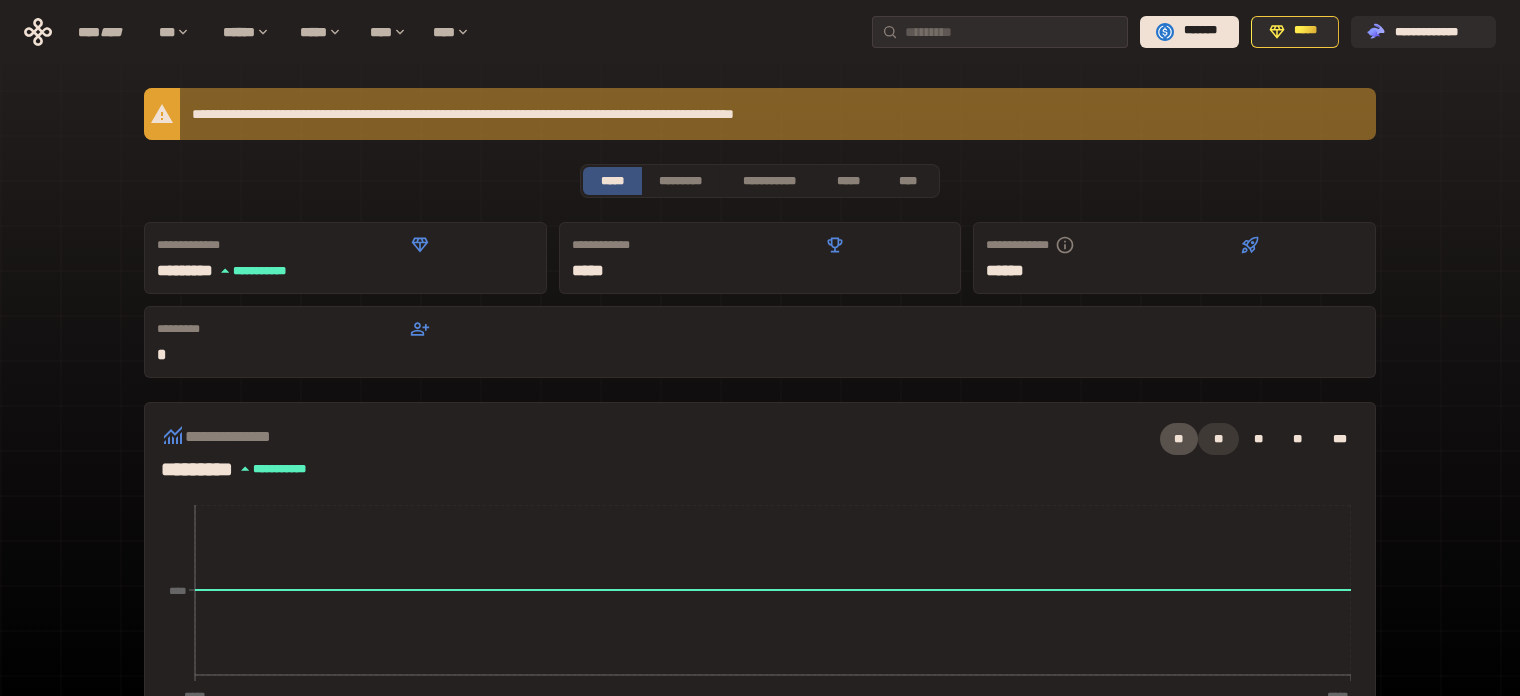 click on "**" at bounding box center [1218, 439] 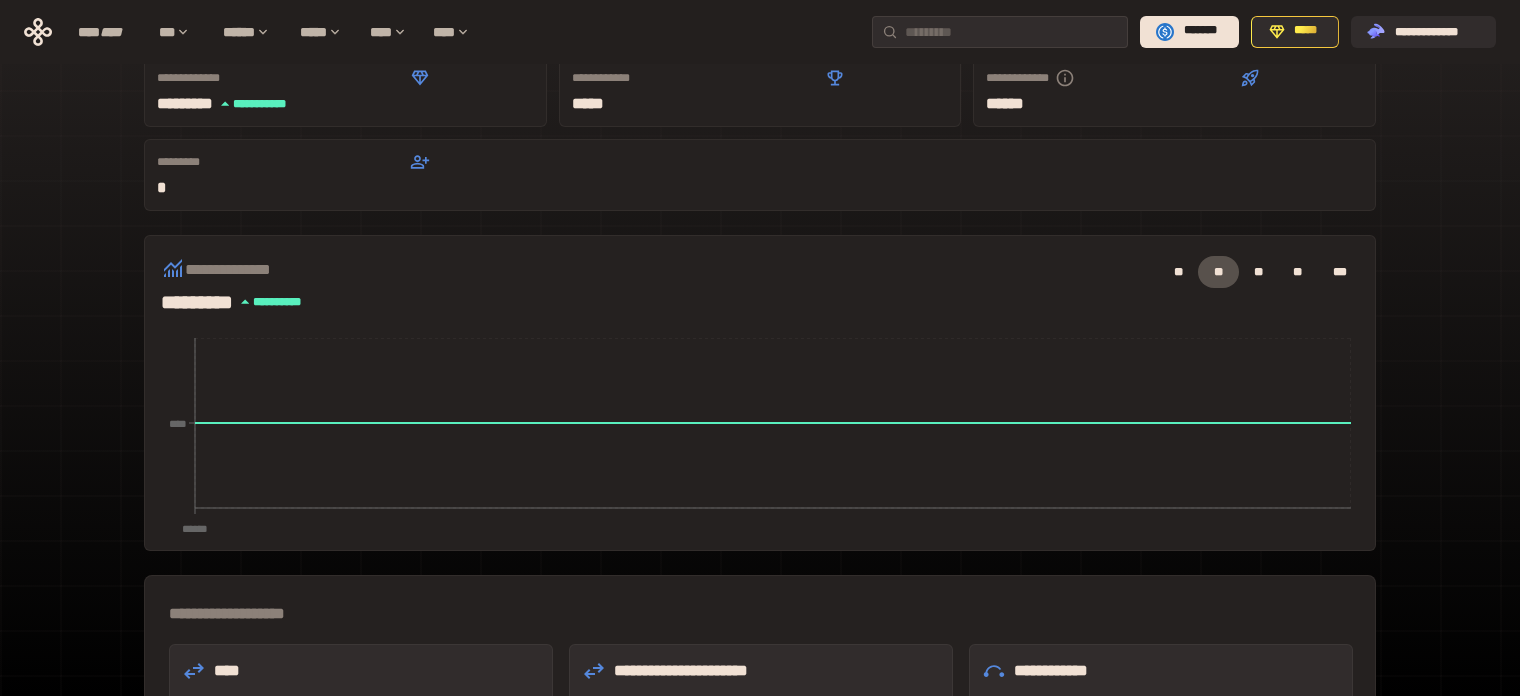 scroll, scrollTop: 0, scrollLeft: 0, axis: both 